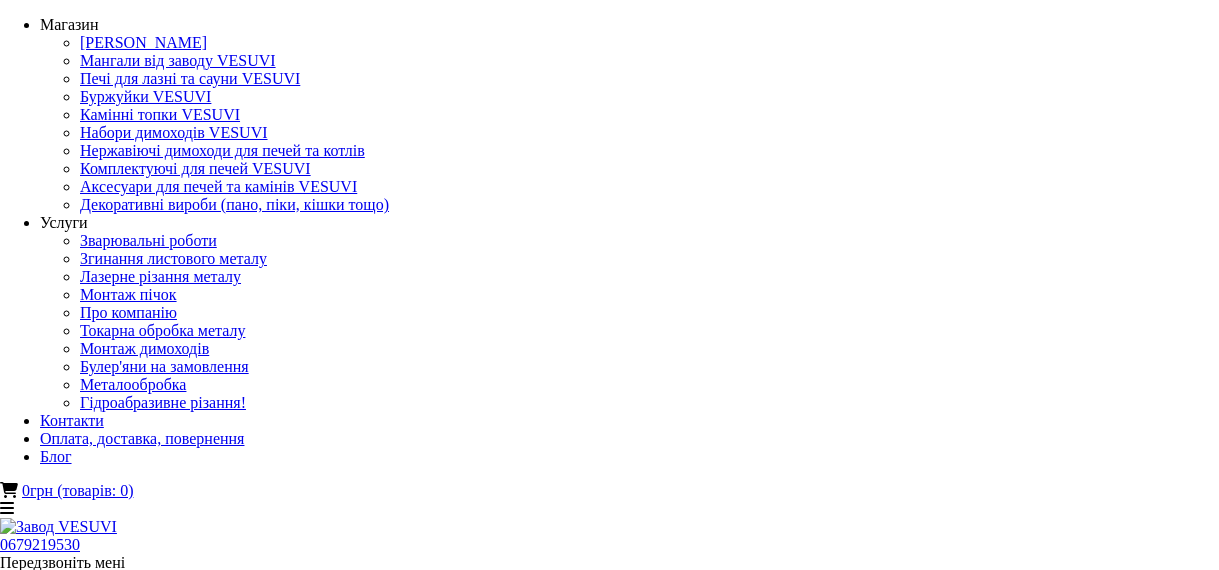 scroll, scrollTop: 0, scrollLeft: 0, axis: both 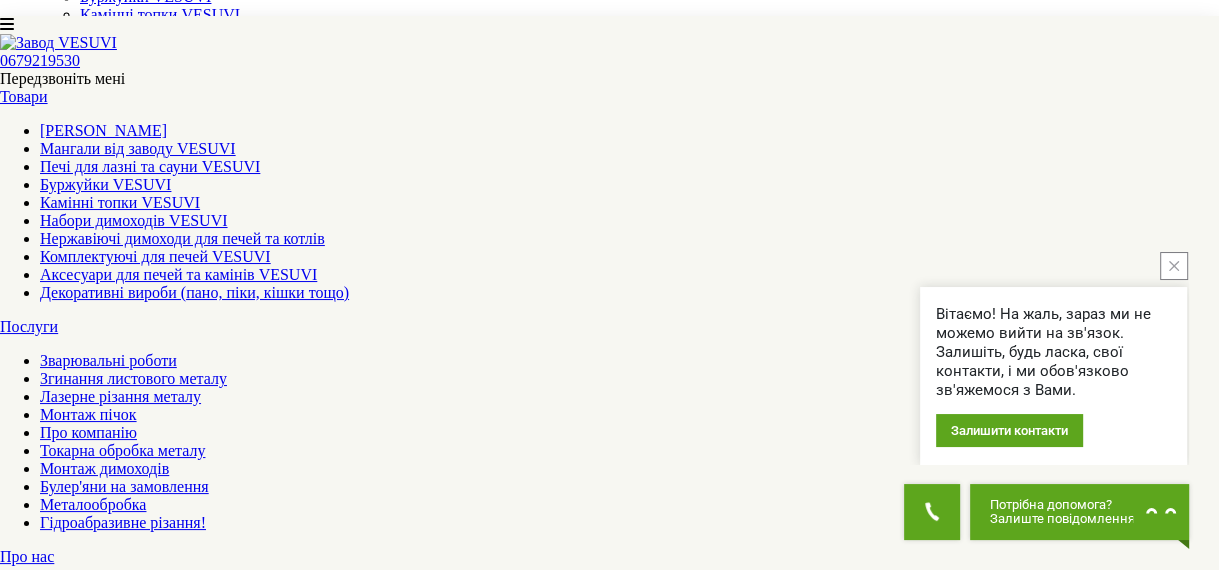 click on "Печі булер'яни з варильною поверхнею VESUVI" at bounding box center (609, 1905) 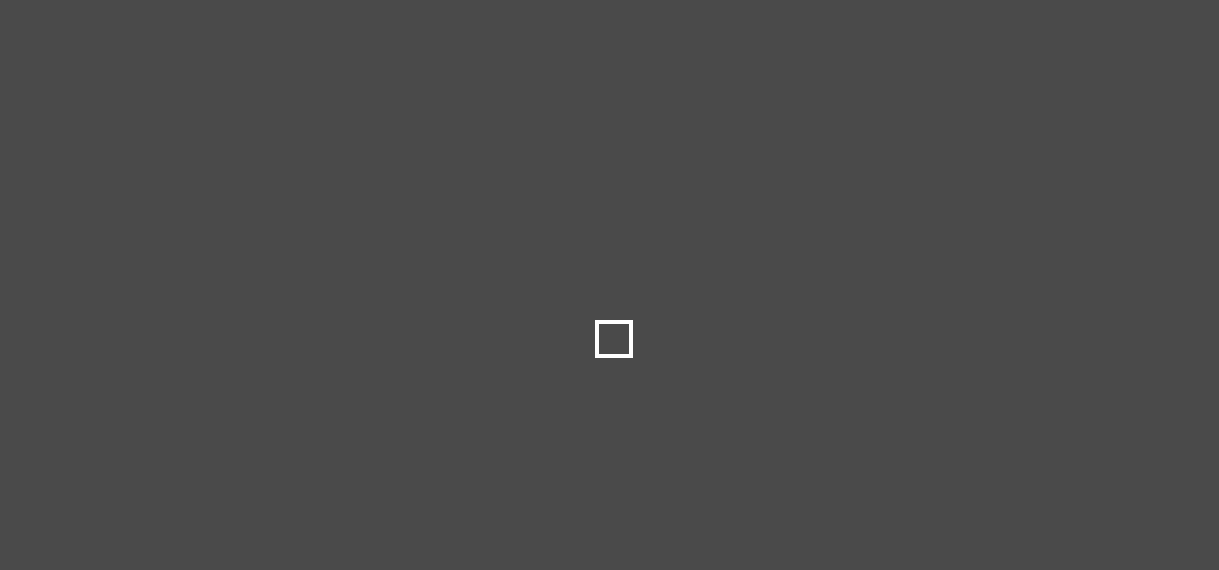 scroll, scrollTop: 0, scrollLeft: 0, axis: both 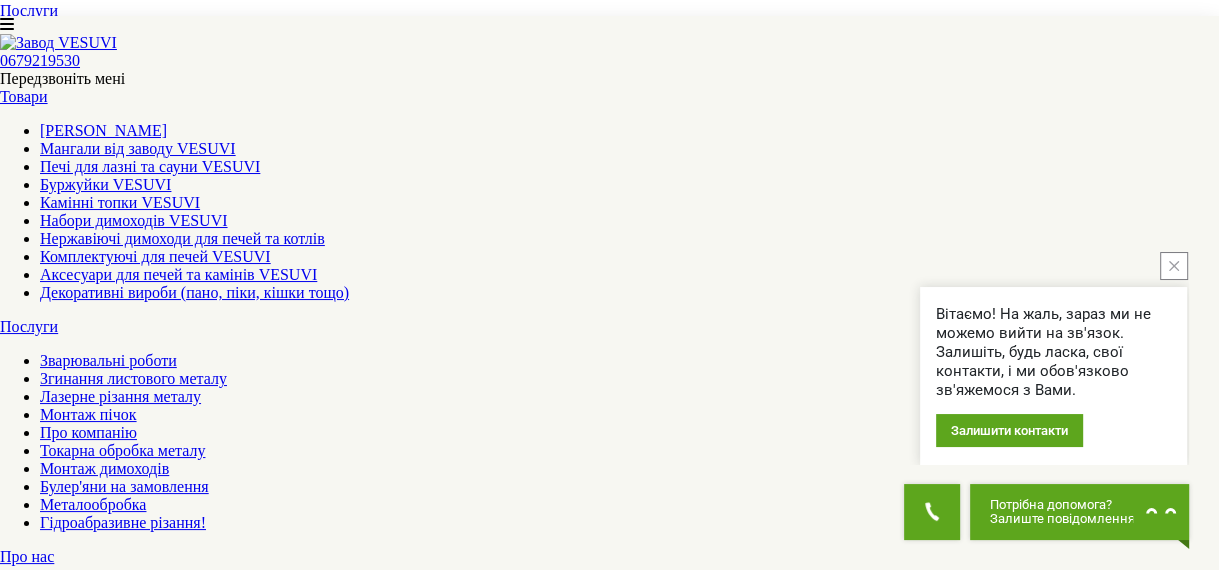 click on "Булер'ян CANADA з варильною поверхнею 00 + скло та захисний кожух" at bounding box center (609, 4073) 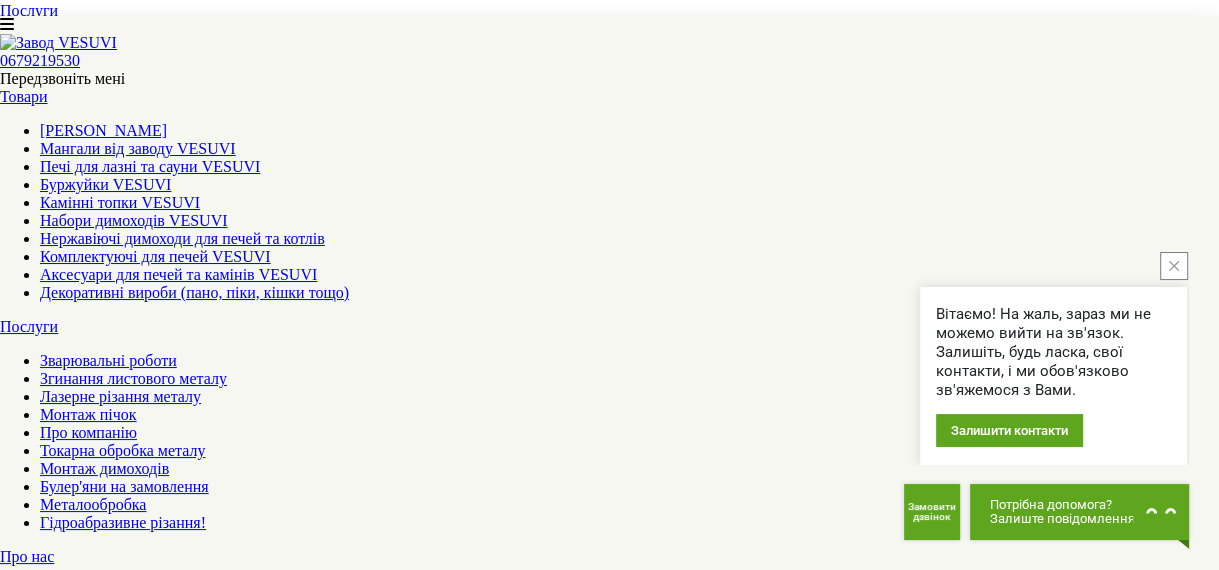 click on "Булер'[PERSON_NAME] з варильною поверхнею 00 + скло та захисний кожух" at bounding box center (268, 4072) 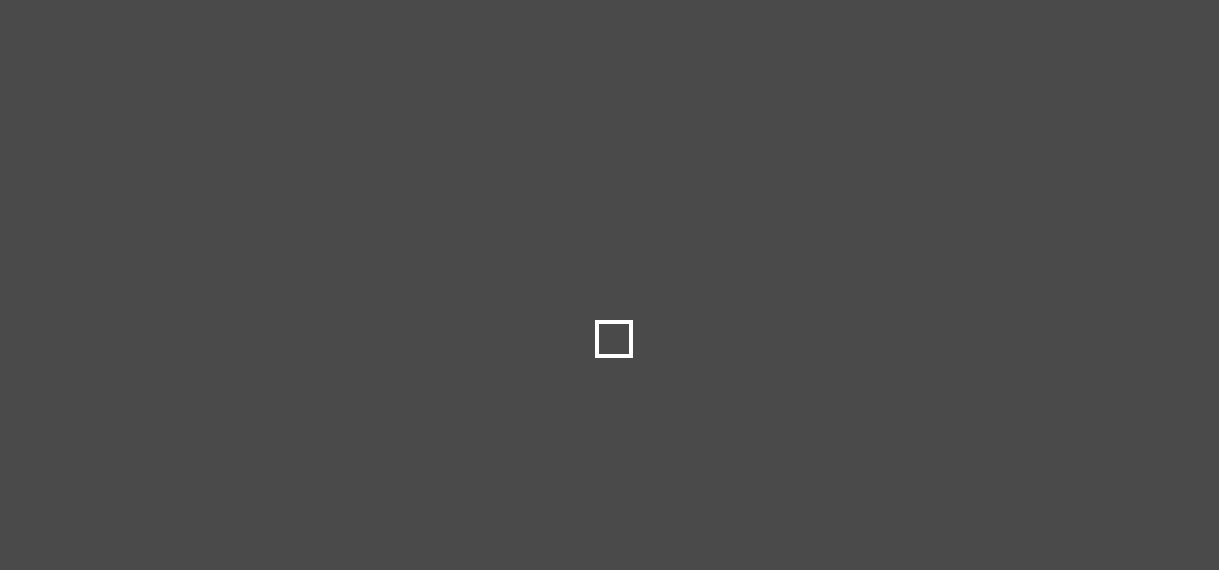 scroll, scrollTop: 0, scrollLeft: 0, axis: both 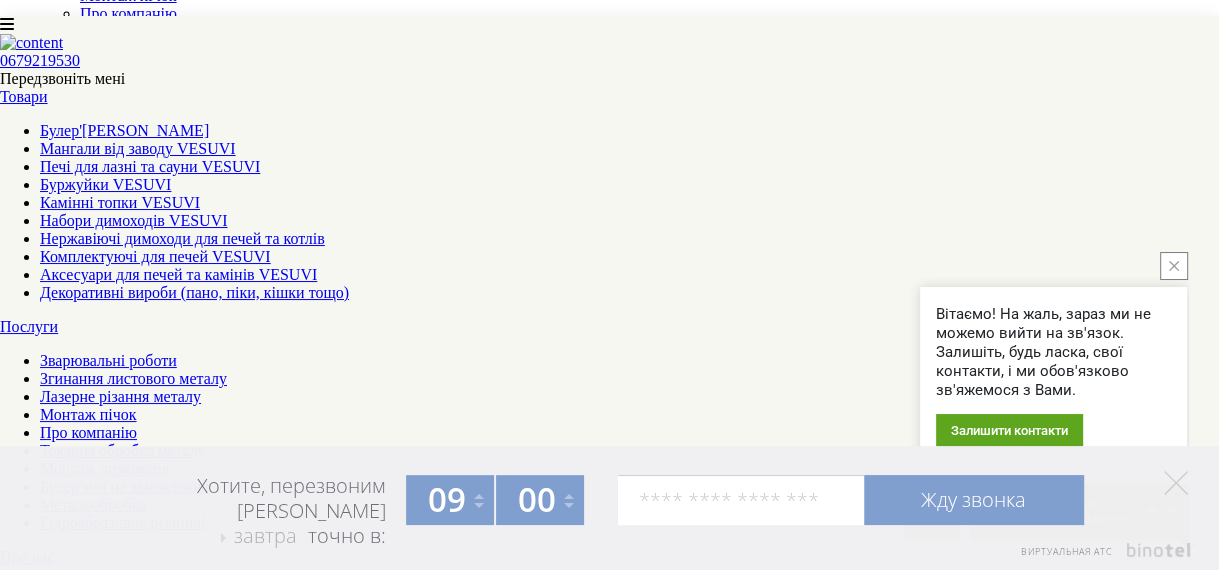 click at bounding box center [55, 1270] 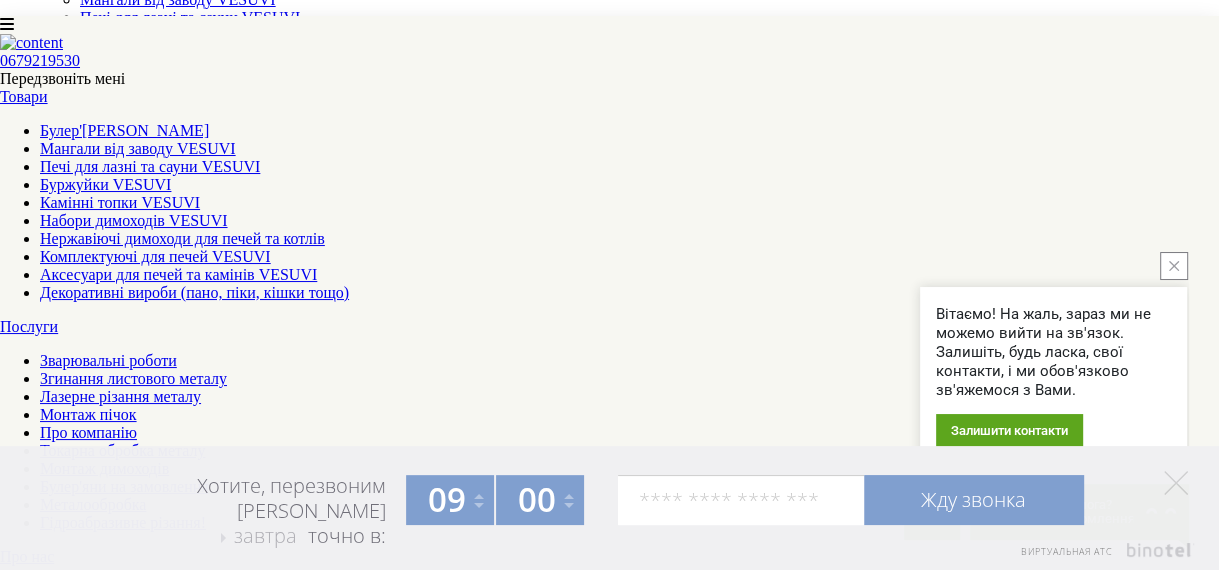scroll, scrollTop: 100, scrollLeft: 0, axis: vertical 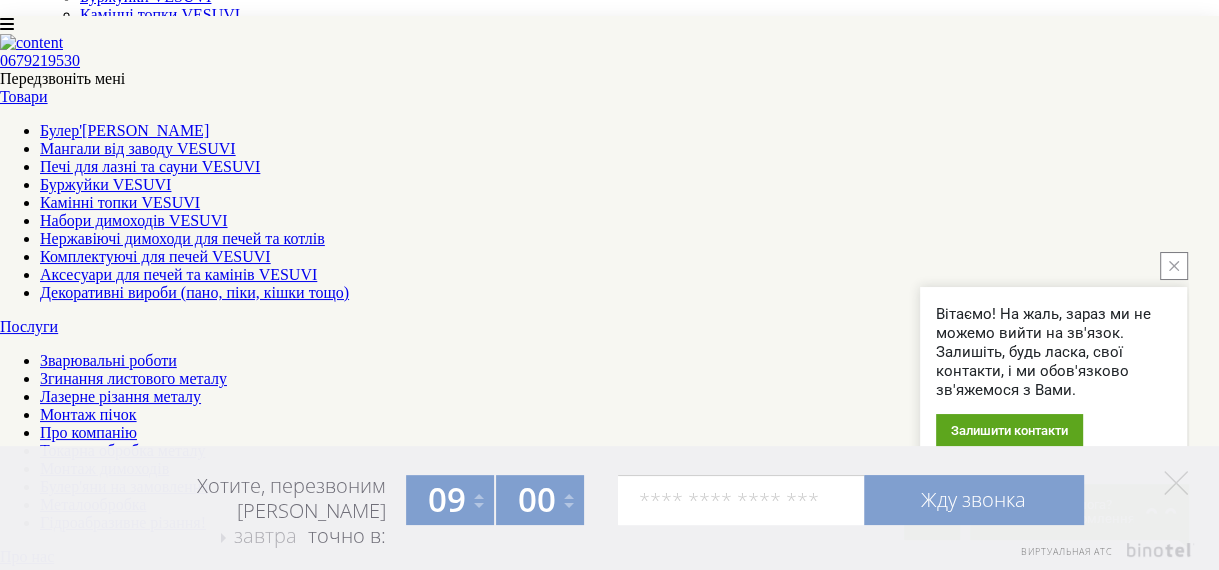 click at bounding box center [296, 1282] 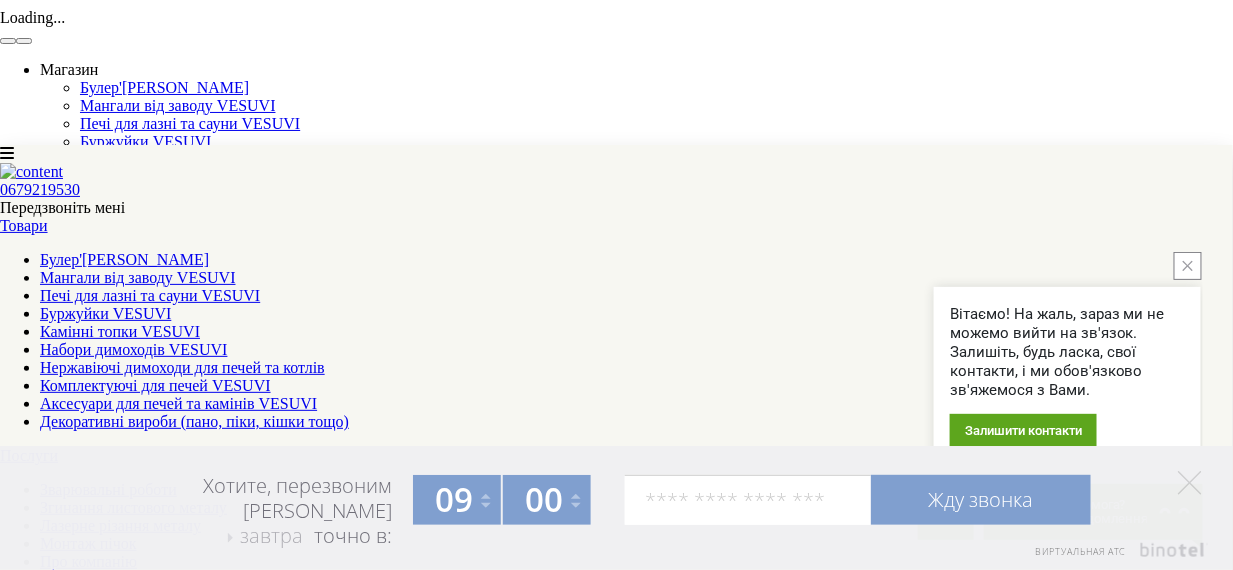 click on "×" at bounding box center [12, -90] 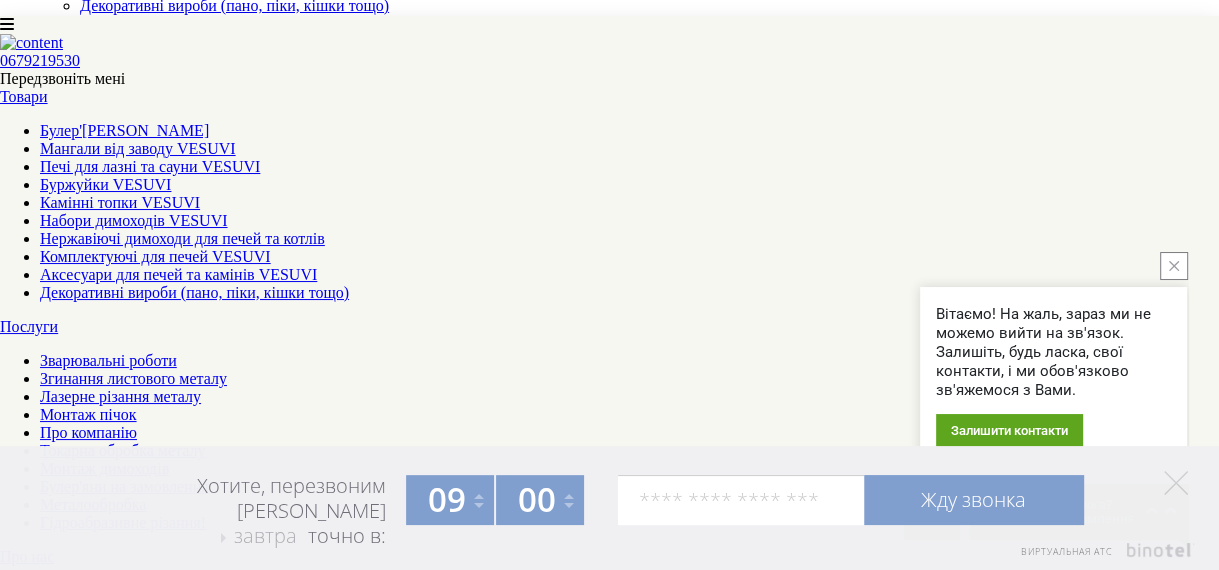 scroll, scrollTop: 0, scrollLeft: 0, axis: both 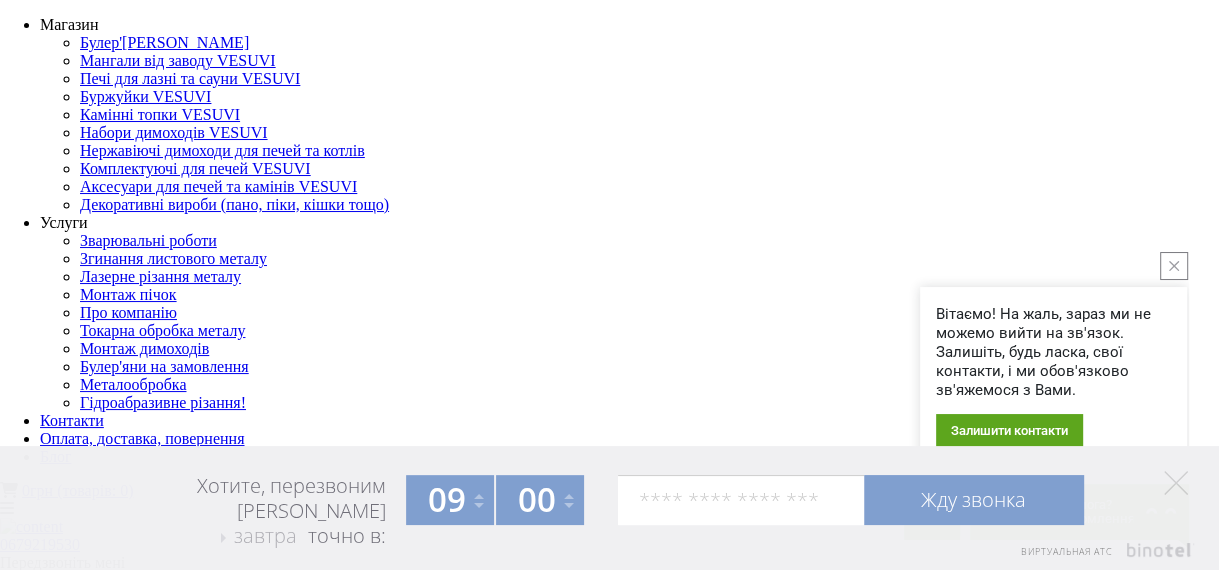 click at bounding box center (13, 4462) 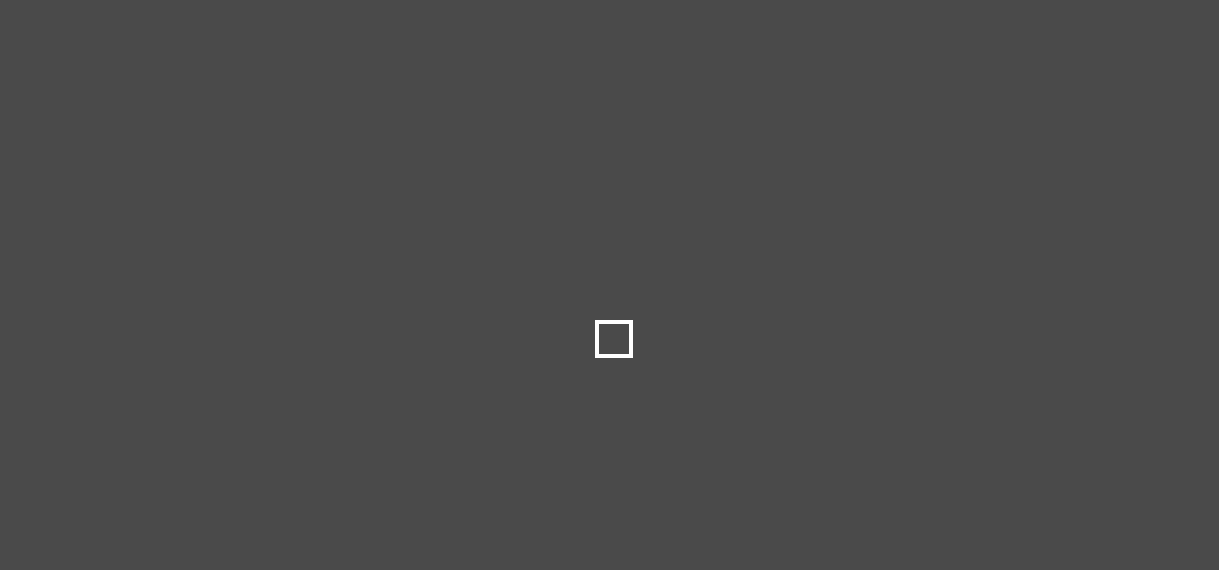 scroll, scrollTop: 800, scrollLeft: 0, axis: vertical 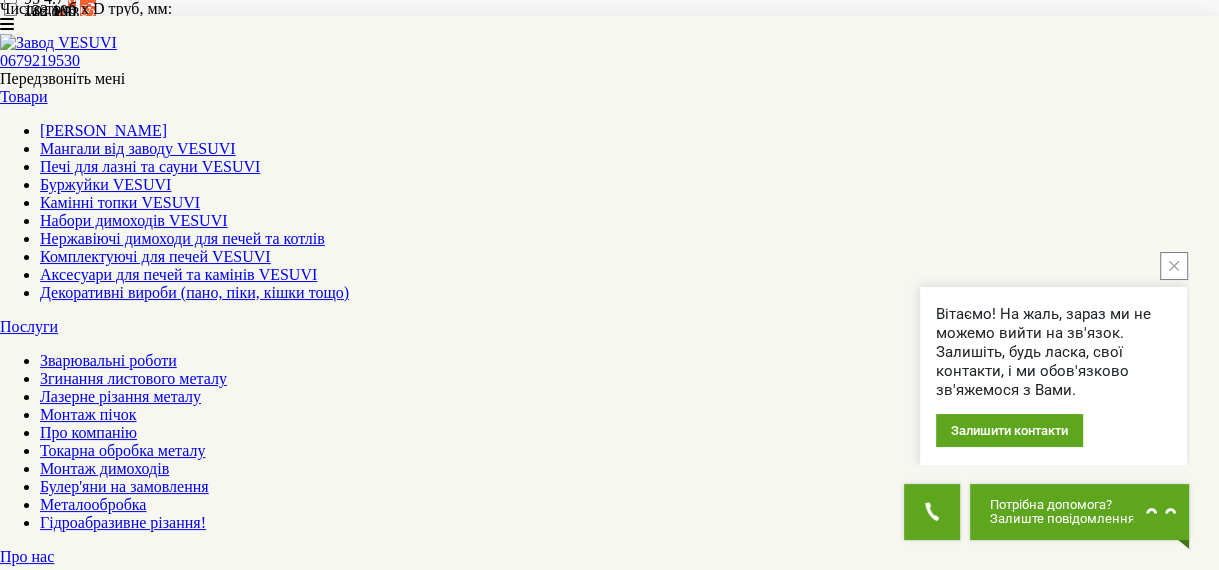 click at bounding box center [190, 6775] 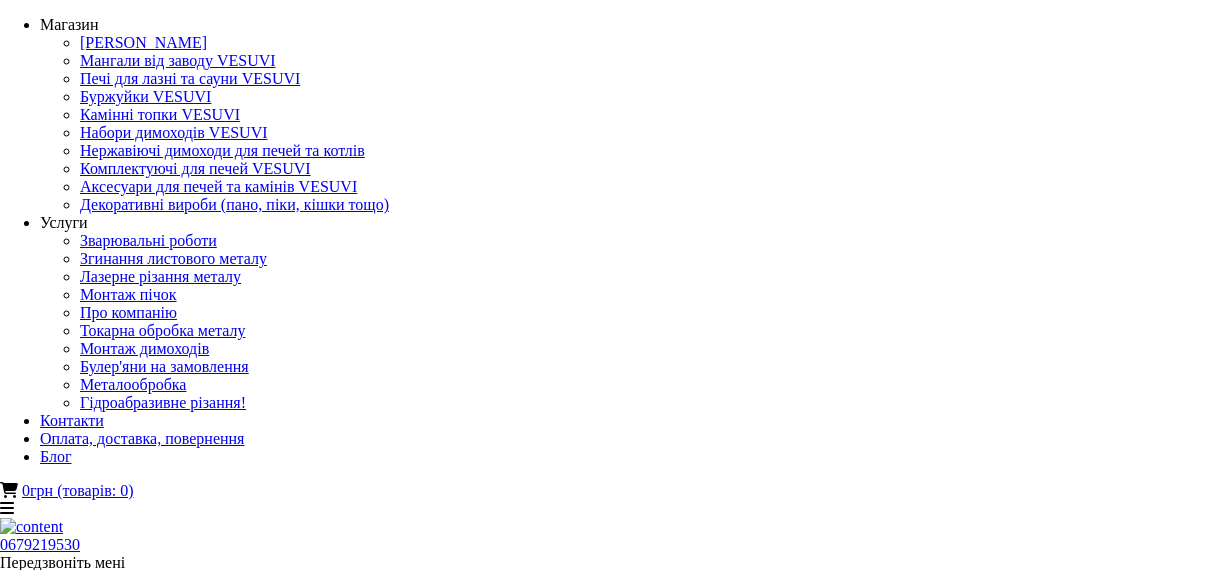 scroll, scrollTop: 0, scrollLeft: 0, axis: both 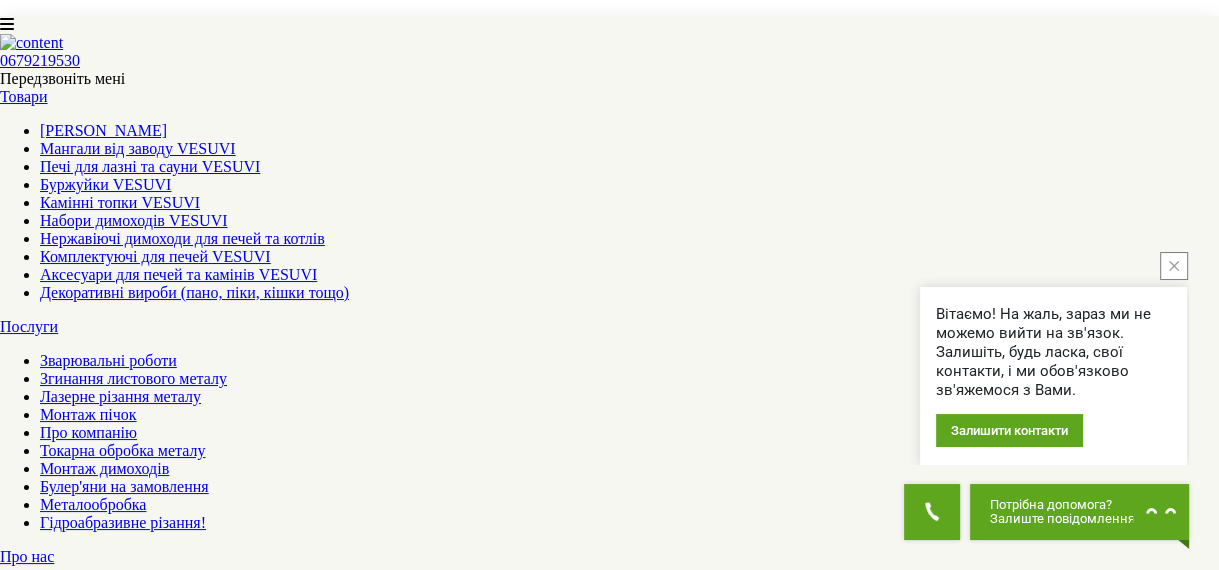 click on "Підставка під піч калориферну VESUVI/[GEOGRAPHIC_DATA] 01 ([GEOGRAPHIC_DATA])" at bounding box center [123, 1803] 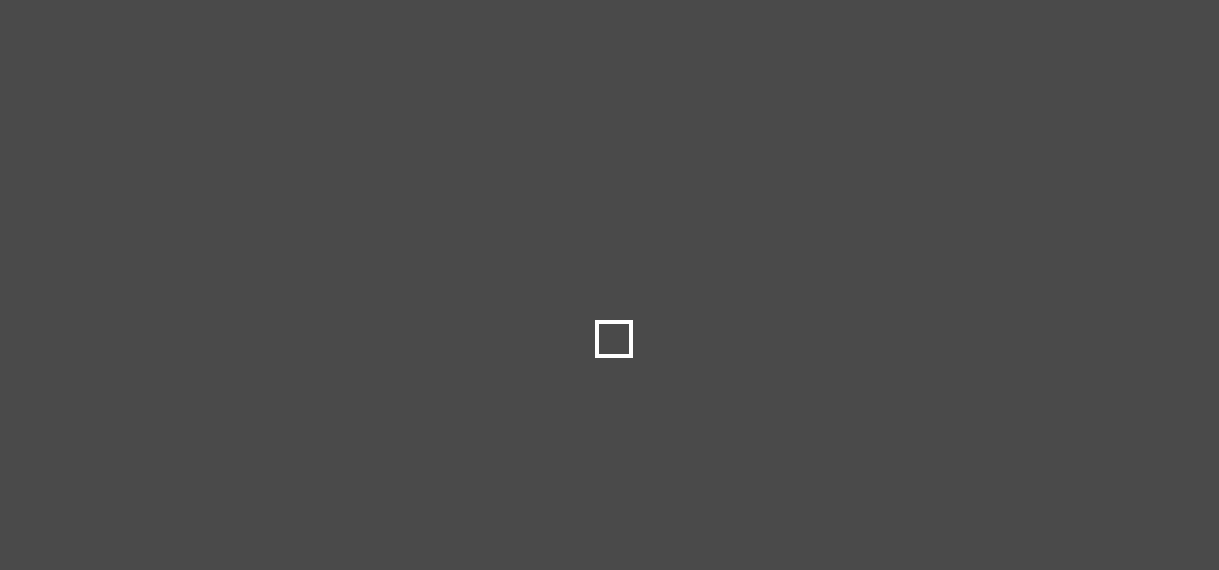 scroll, scrollTop: 0, scrollLeft: 0, axis: both 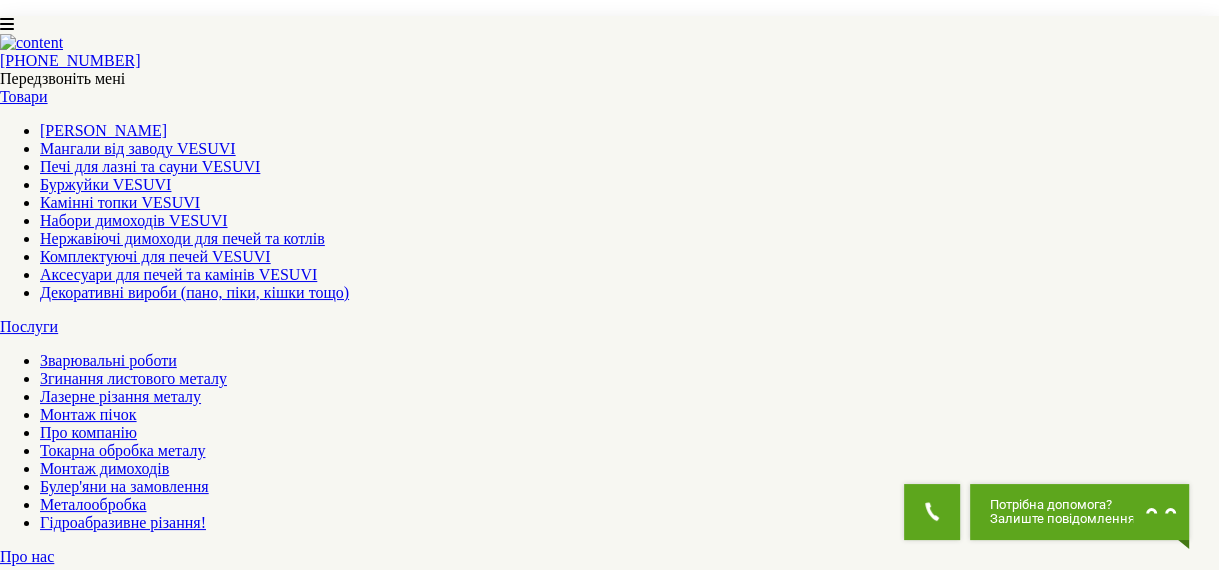 click at bounding box center (110, 1843) 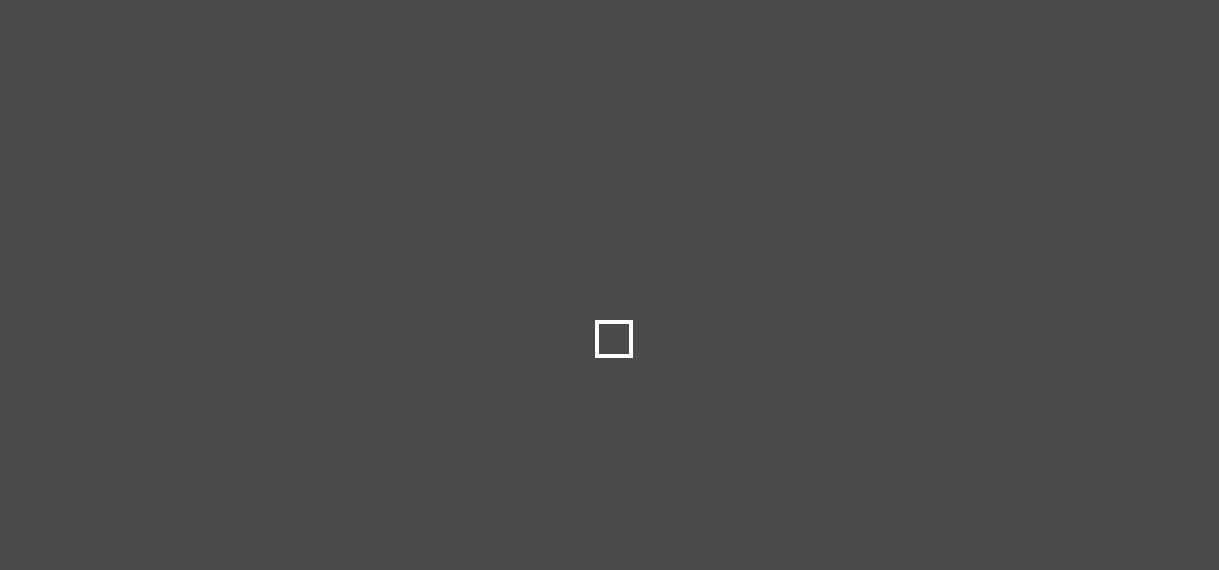 scroll, scrollTop: 0, scrollLeft: 0, axis: both 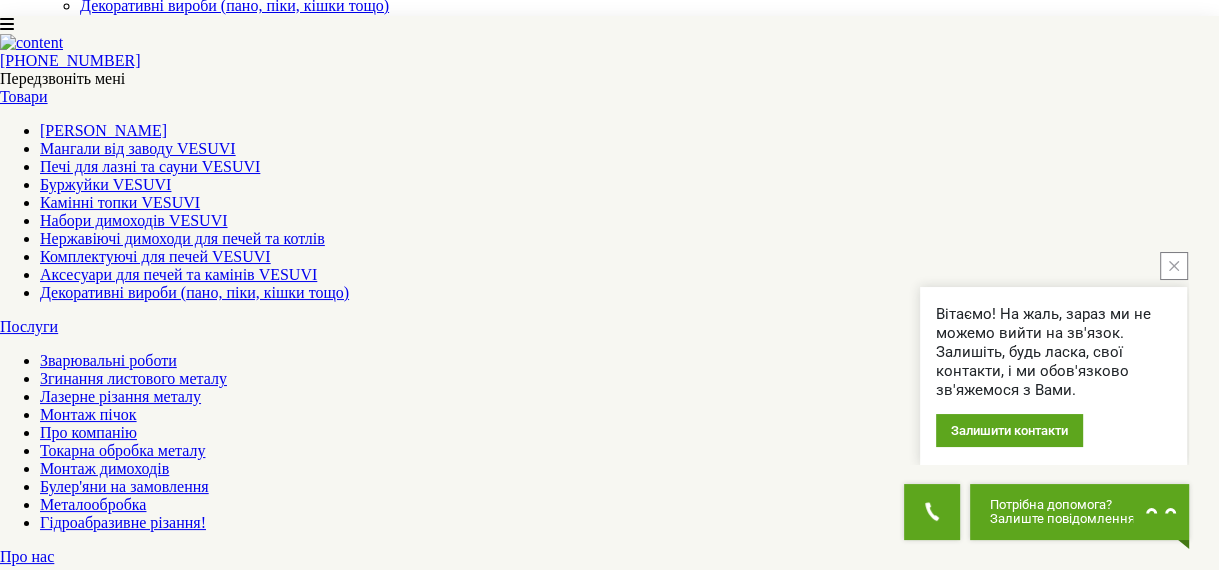 click at bounding box center [55, 1343] 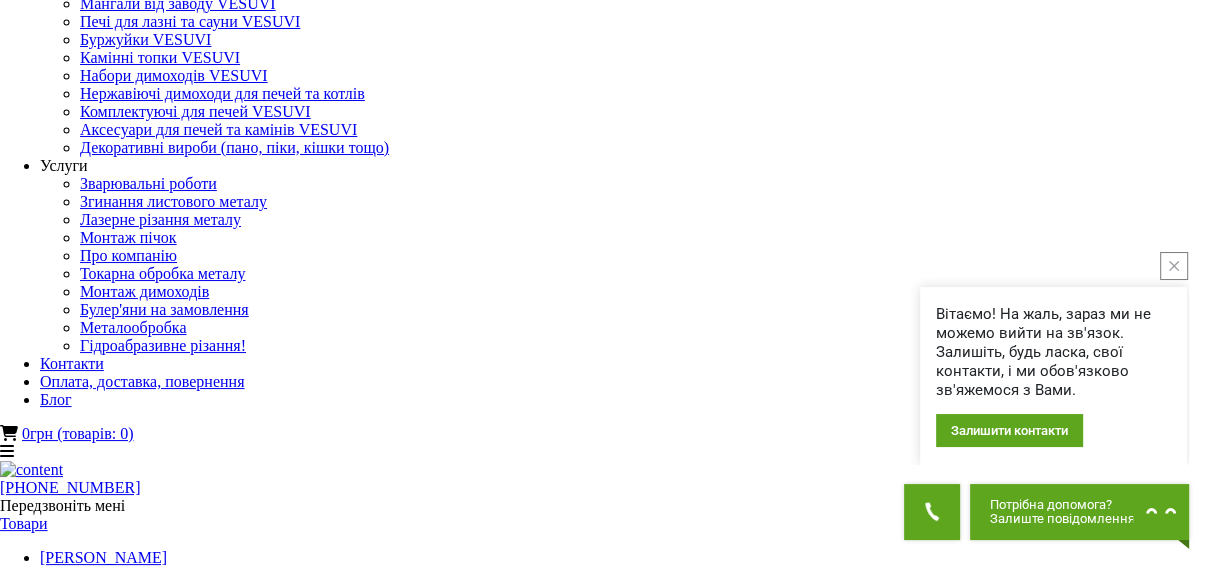 scroll, scrollTop: 0, scrollLeft: 0, axis: both 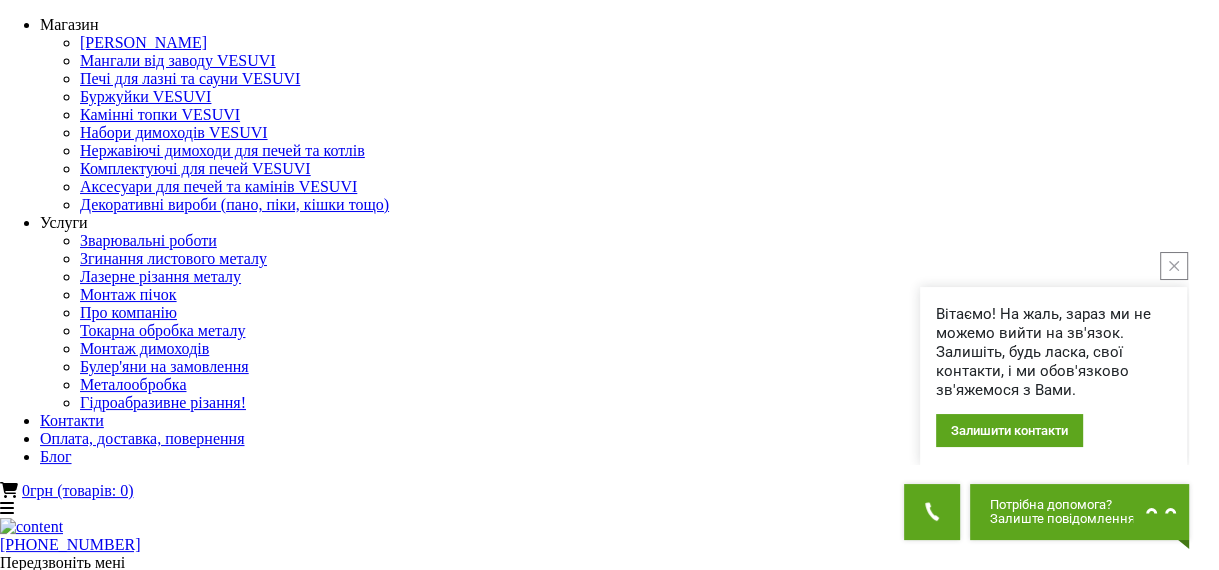 click at bounding box center (230, 1382) 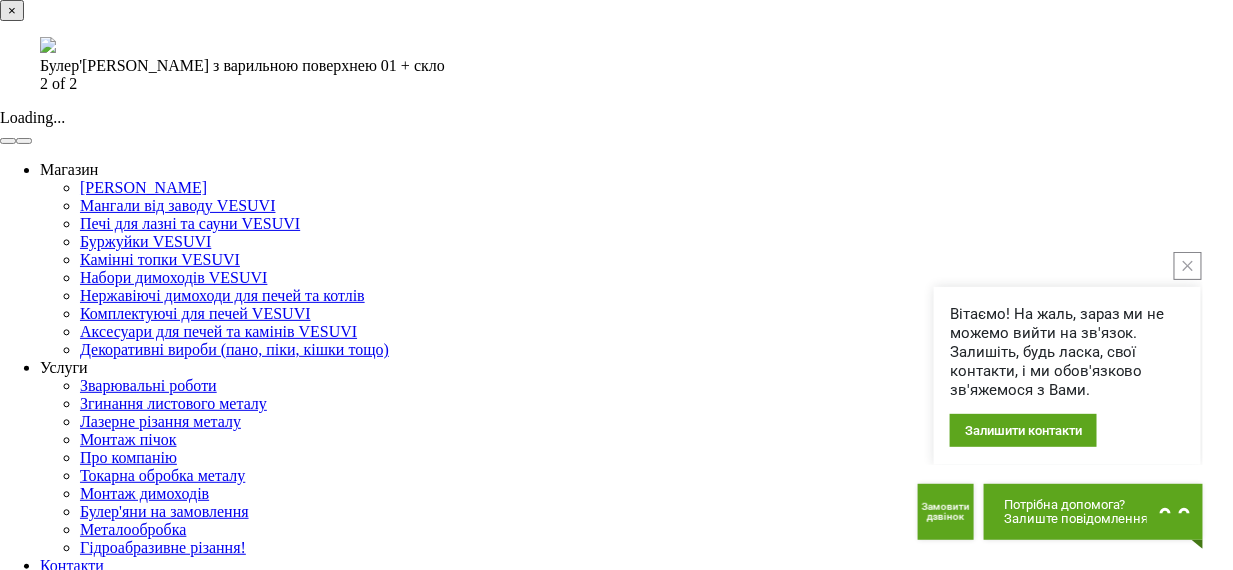 click on "×" at bounding box center (12, 10) 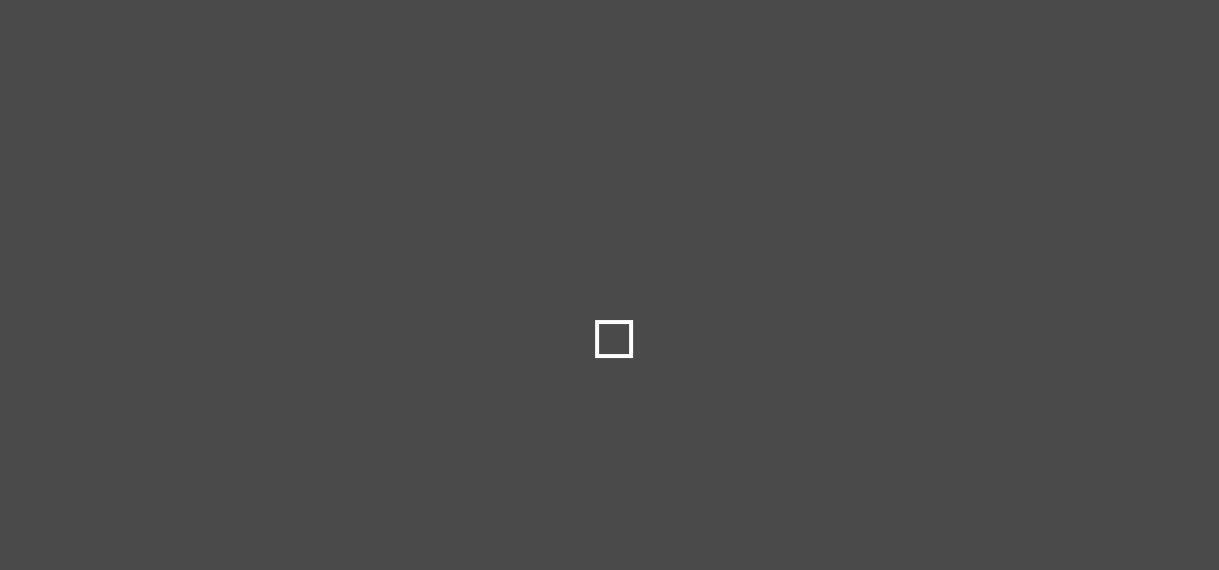scroll, scrollTop: 0, scrollLeft: 0, axis: both 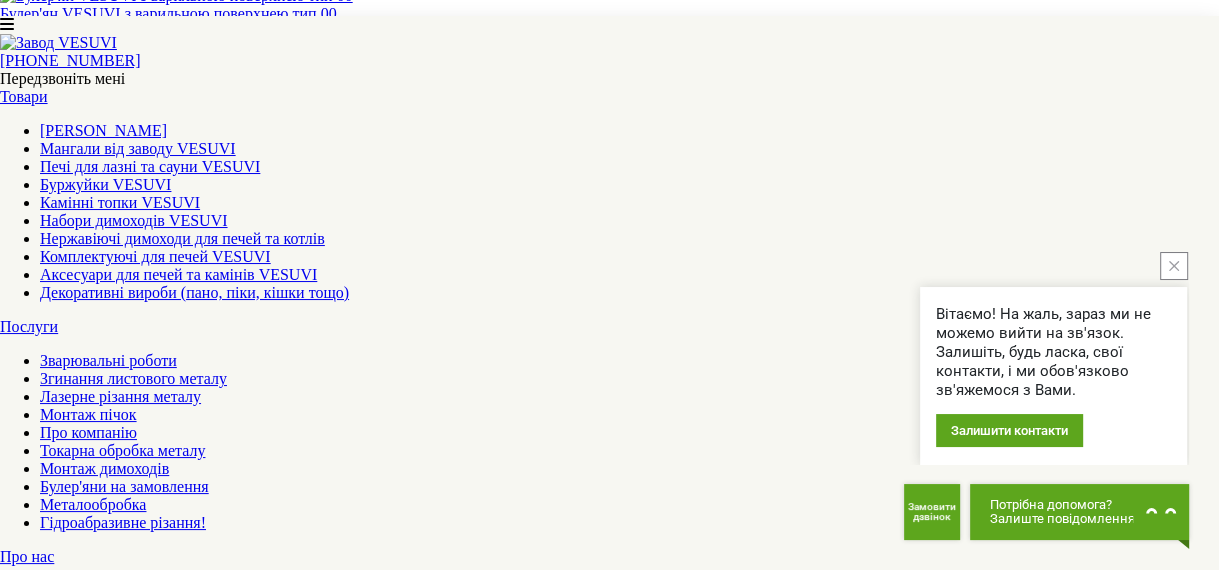 click on "Булер'[PERSON_NAME] з варильною поверхнею 01 + скло та захисний кожух" at bounding box center [609, 6872] 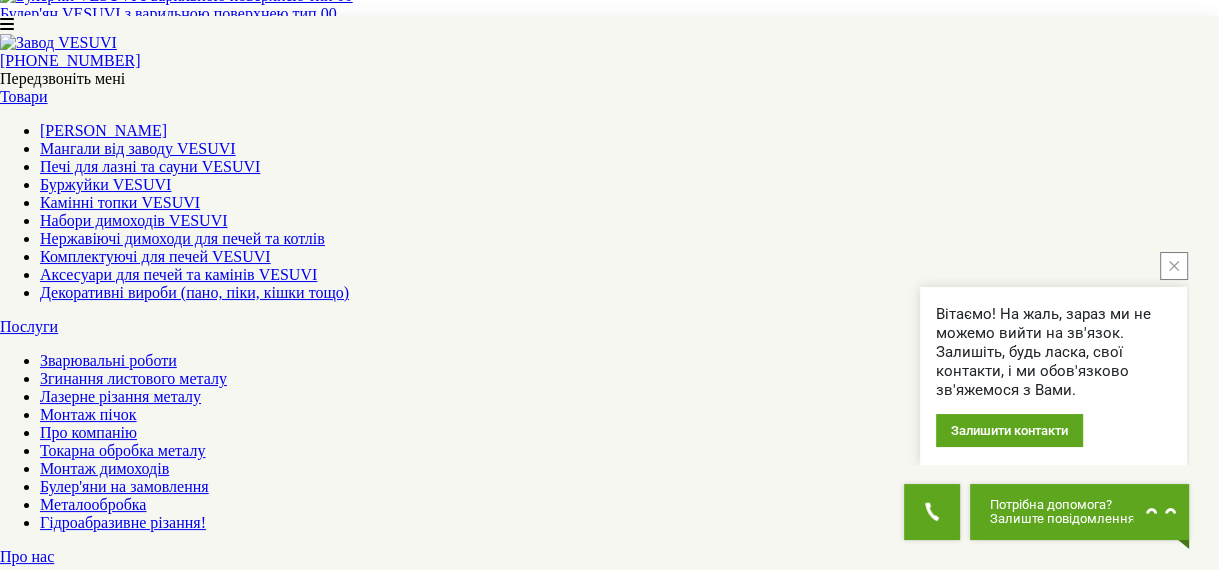 click at bounding box center [298, 6854] 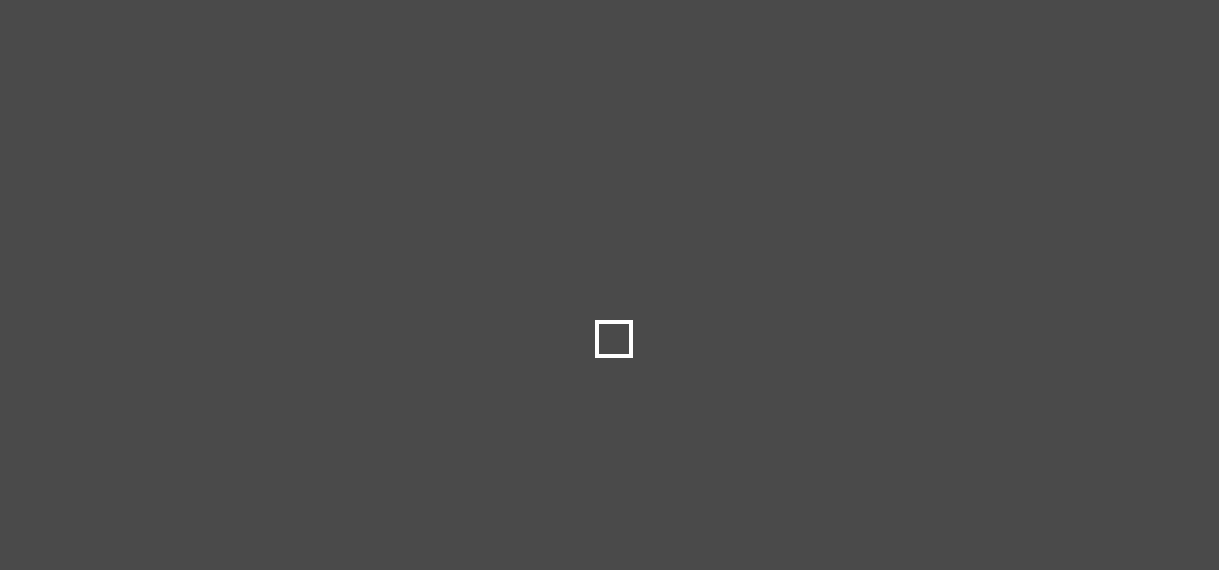 scroll, scrollTop: 0, scrollLeft: 0, axis: both 